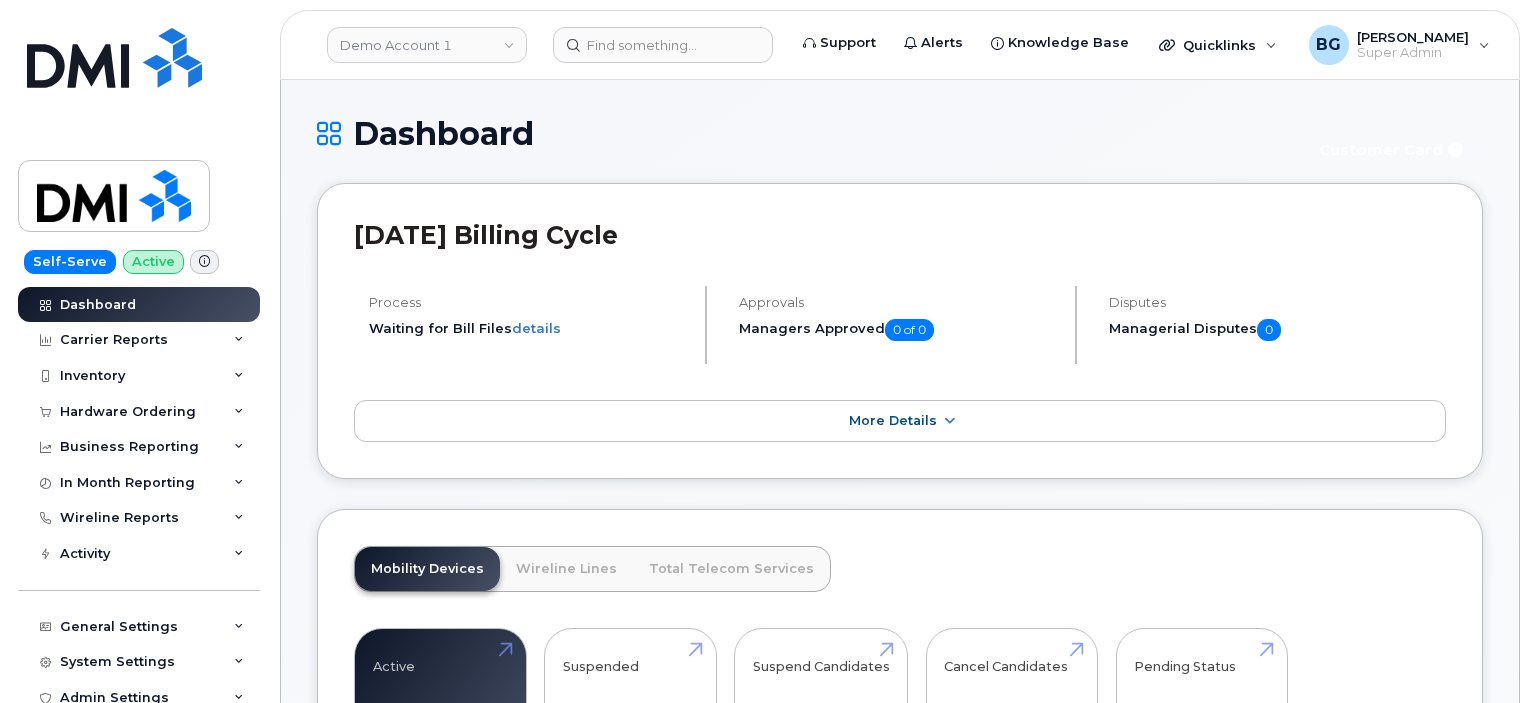 scroll, scrollTop: 0, scrollLeft: 0, axis: both 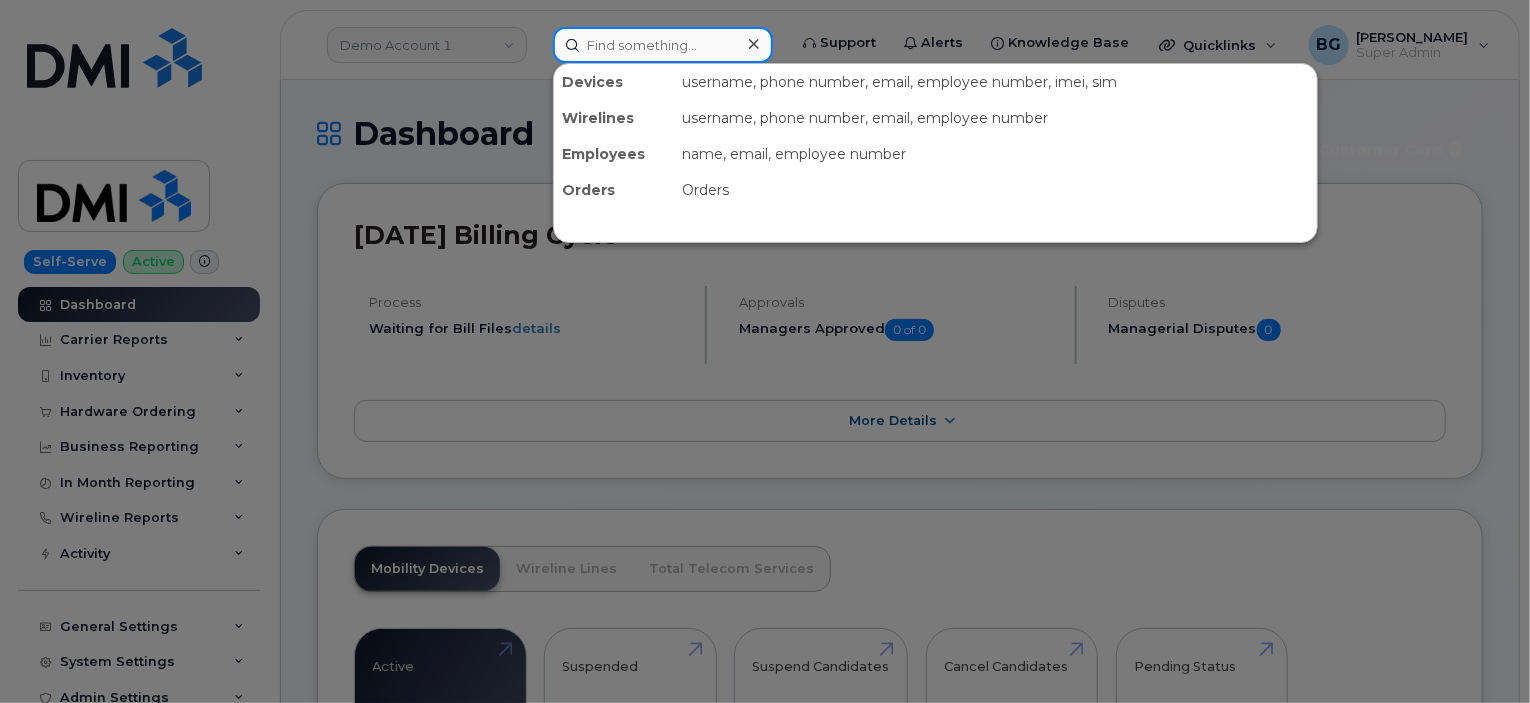 click at bounding box center (663, 45) 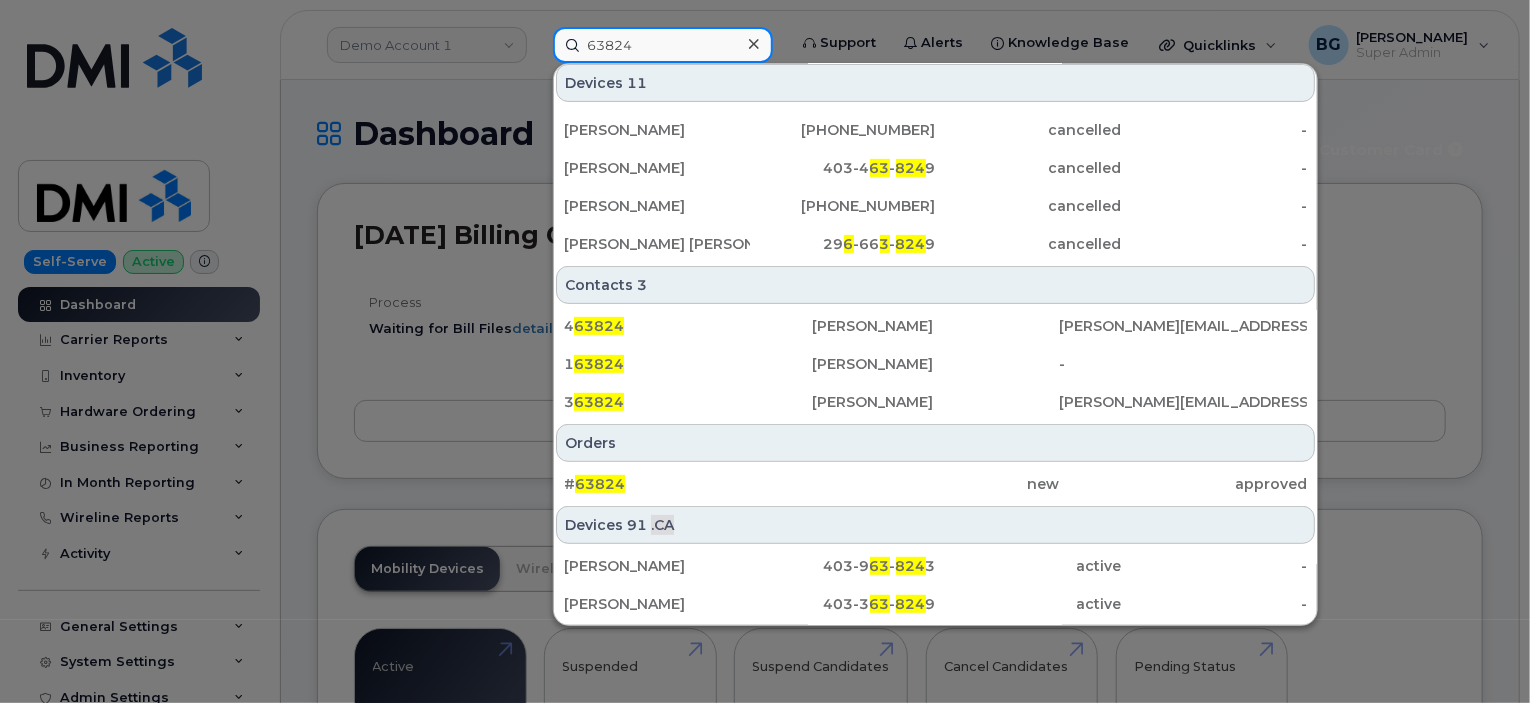 scroll, scrollTop: 266, scrollLeft: 0, axis: vertical 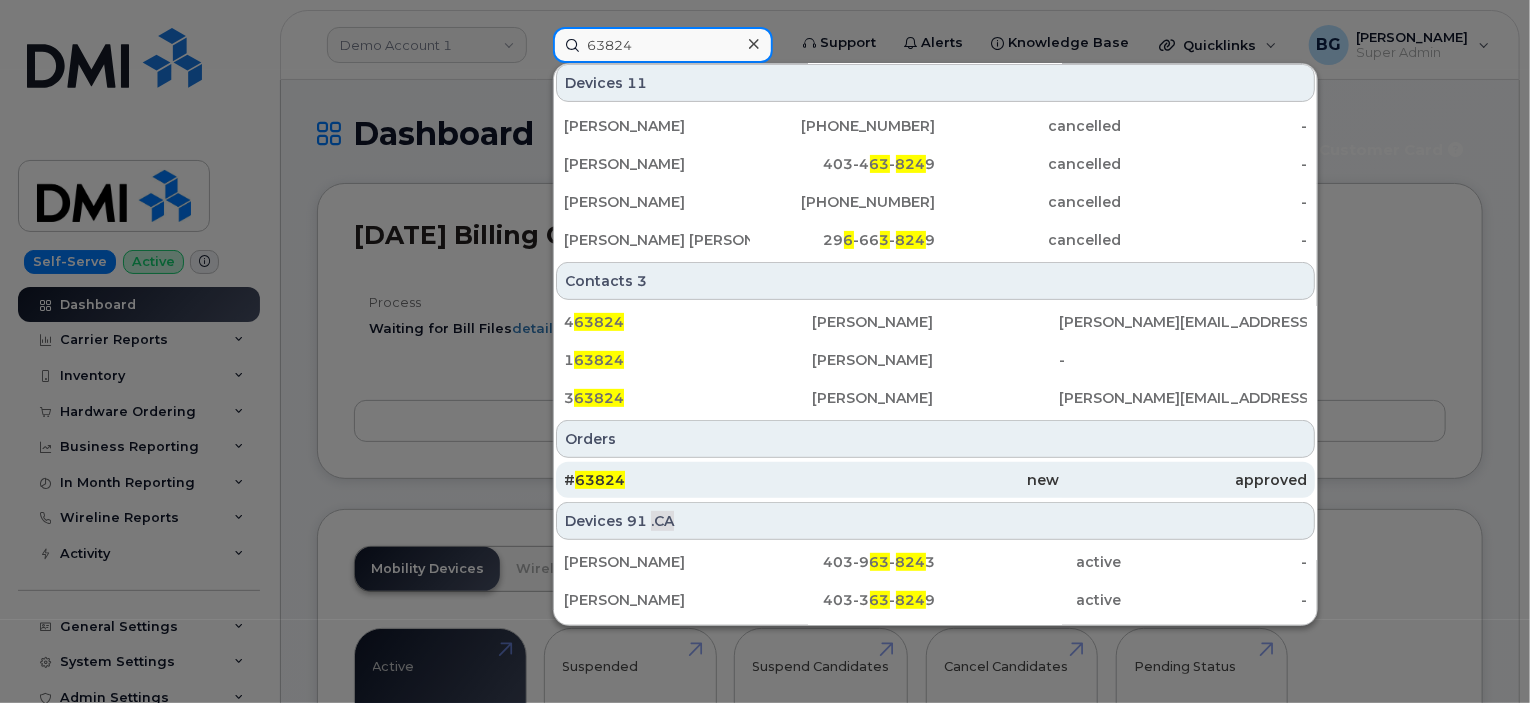 type on "63824" 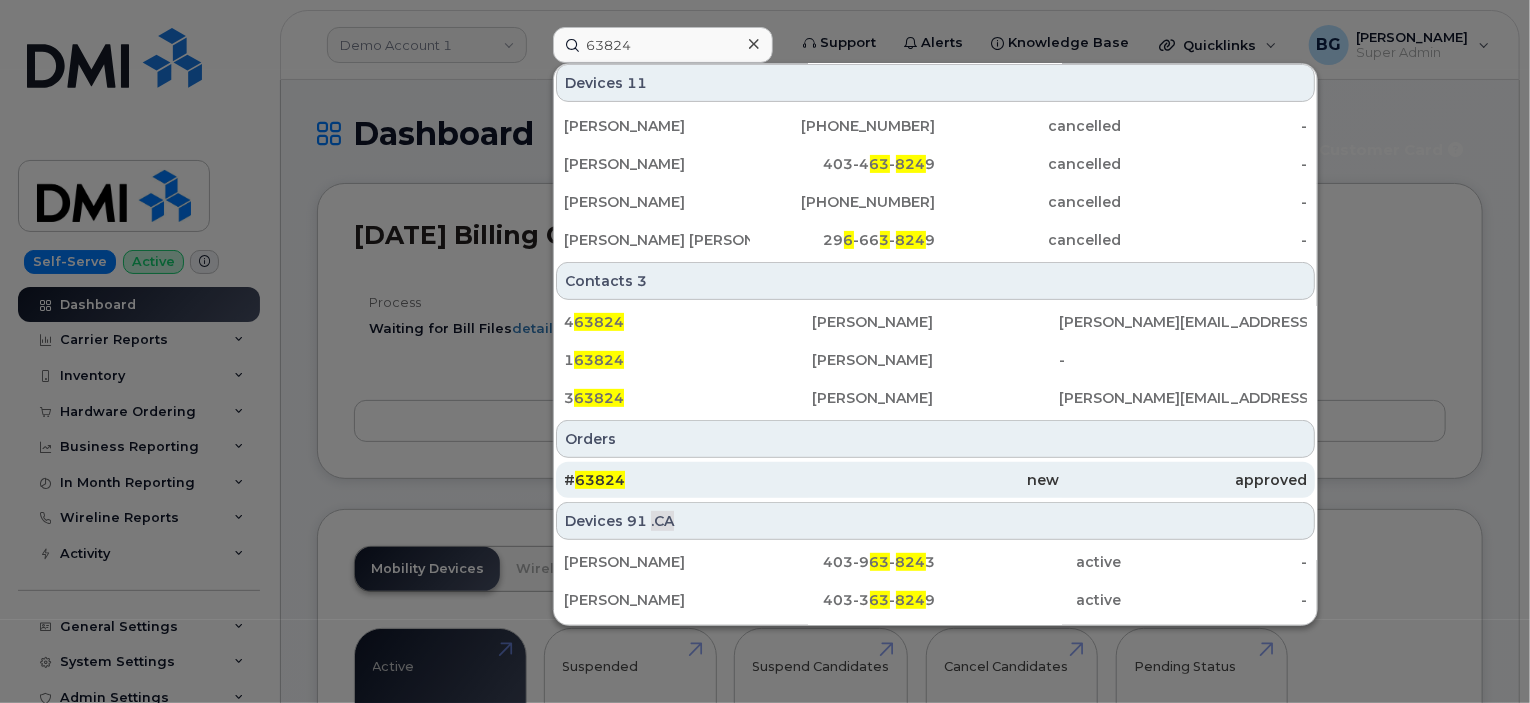 click on "63824" at bounding box center (600, 480) 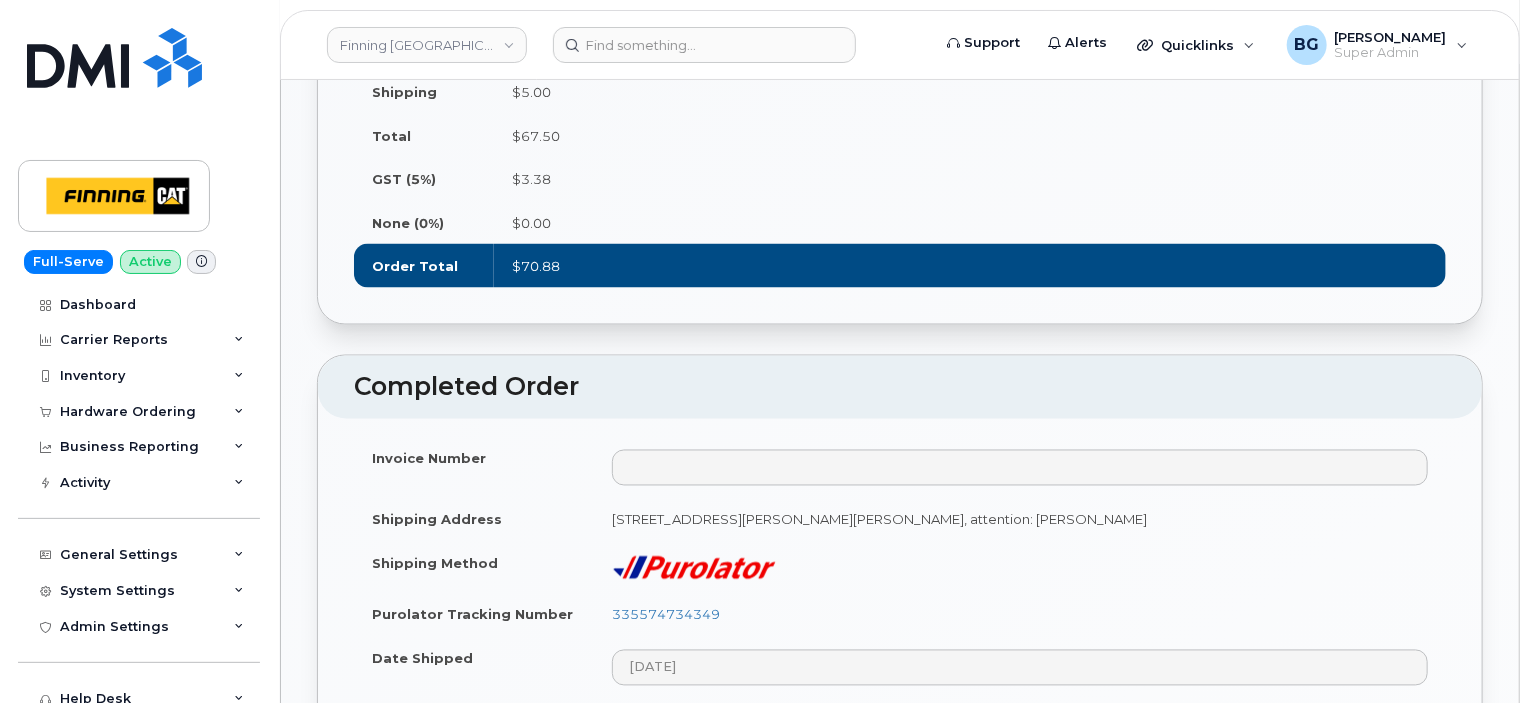 scroll, scrollTop: 1400, scrollLeft: 0, axis: vertical 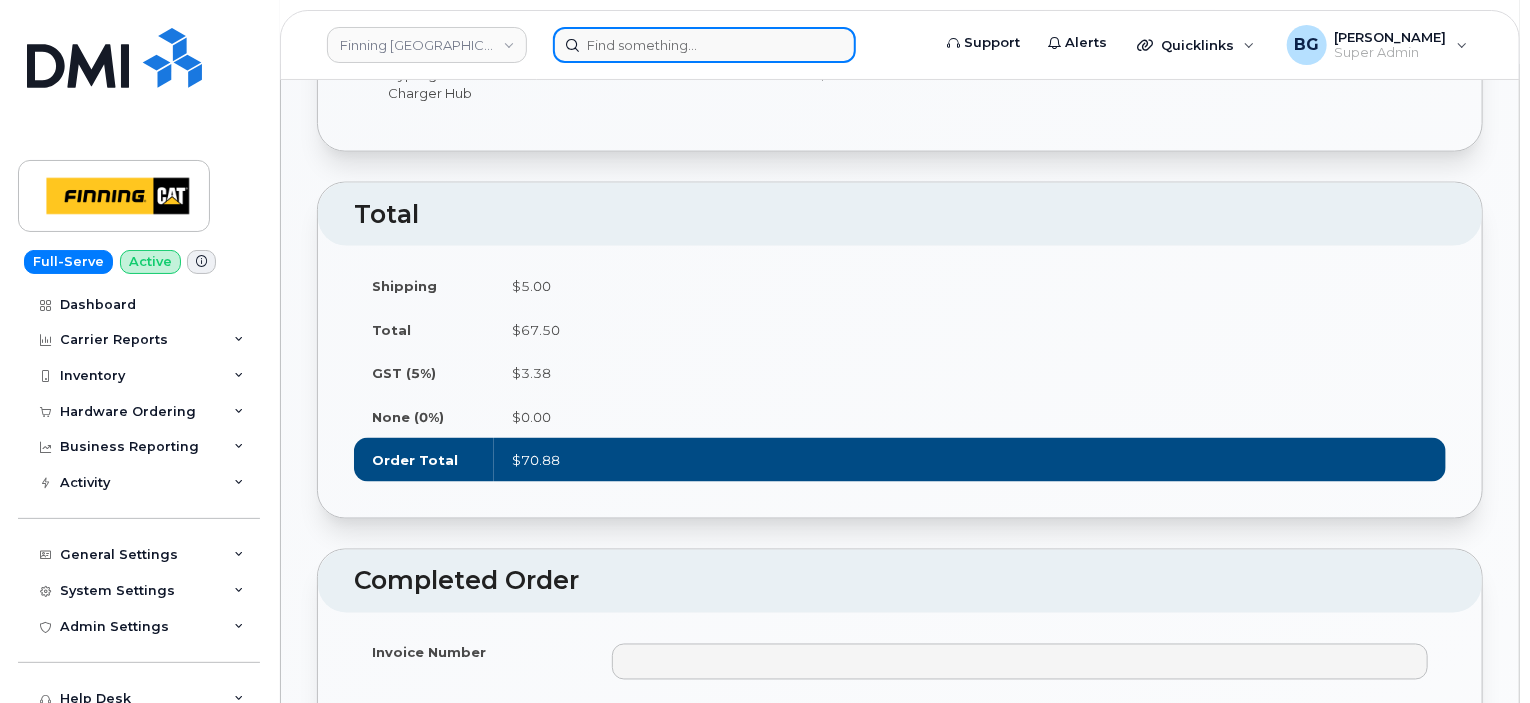 click at bounding box center [704, 45] 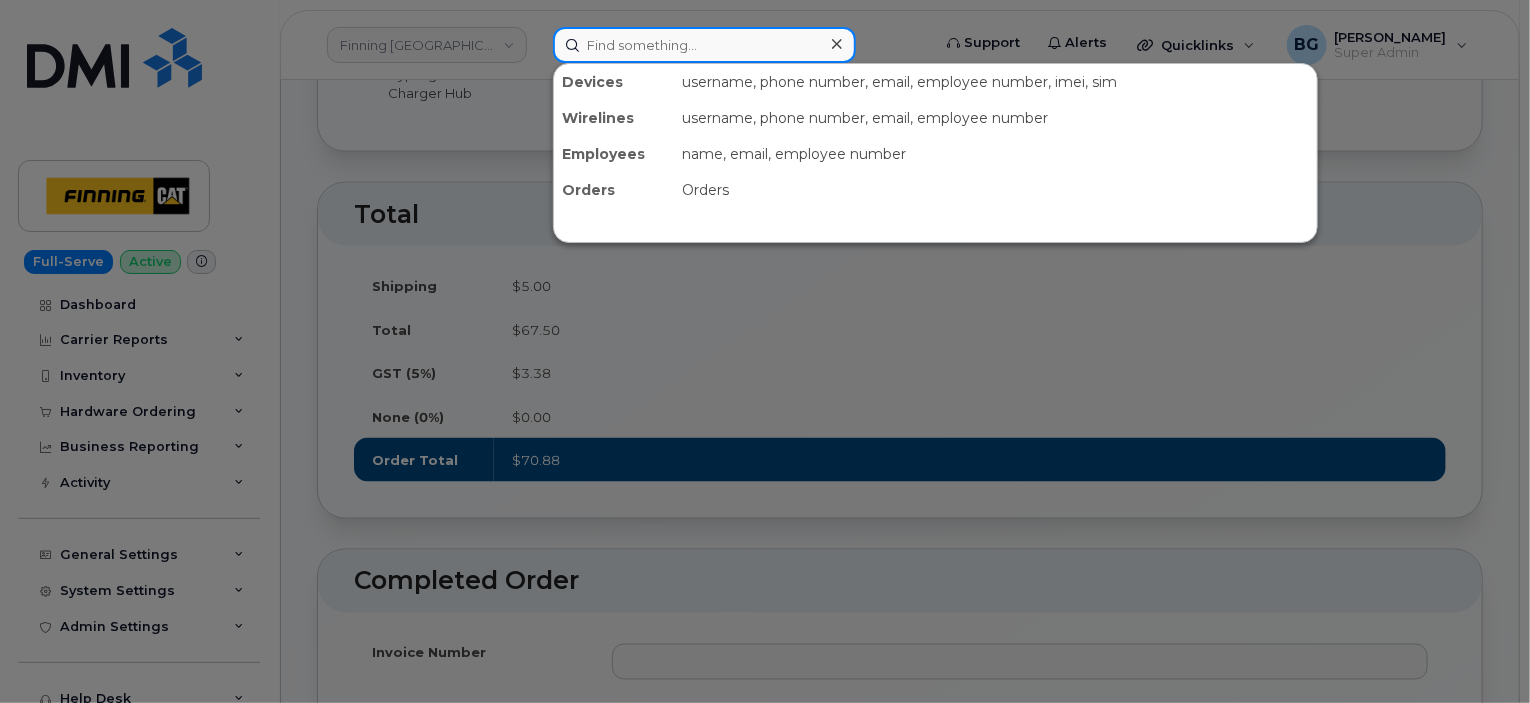 paste on "63812" 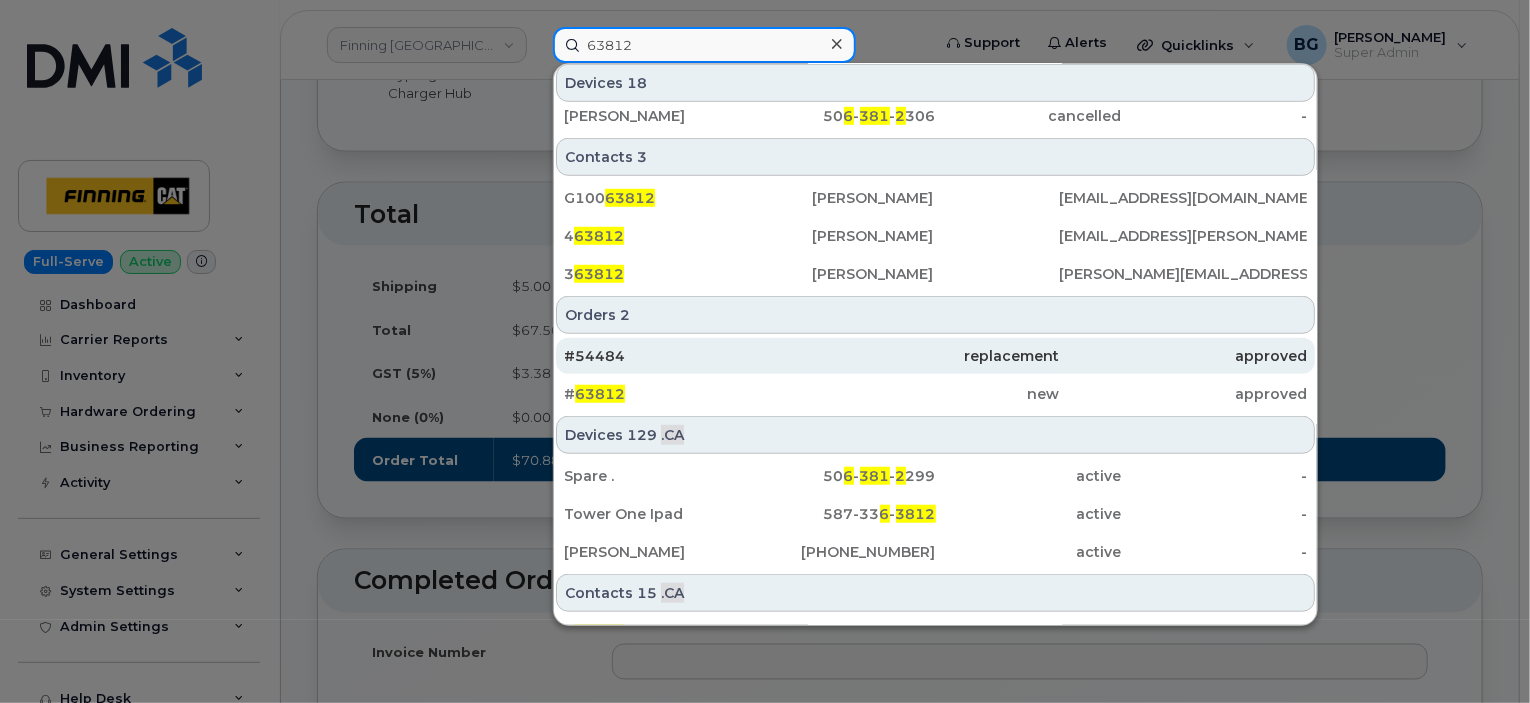 scroll, scrollTop: 666, scrollLeft: 0, axis: vertical 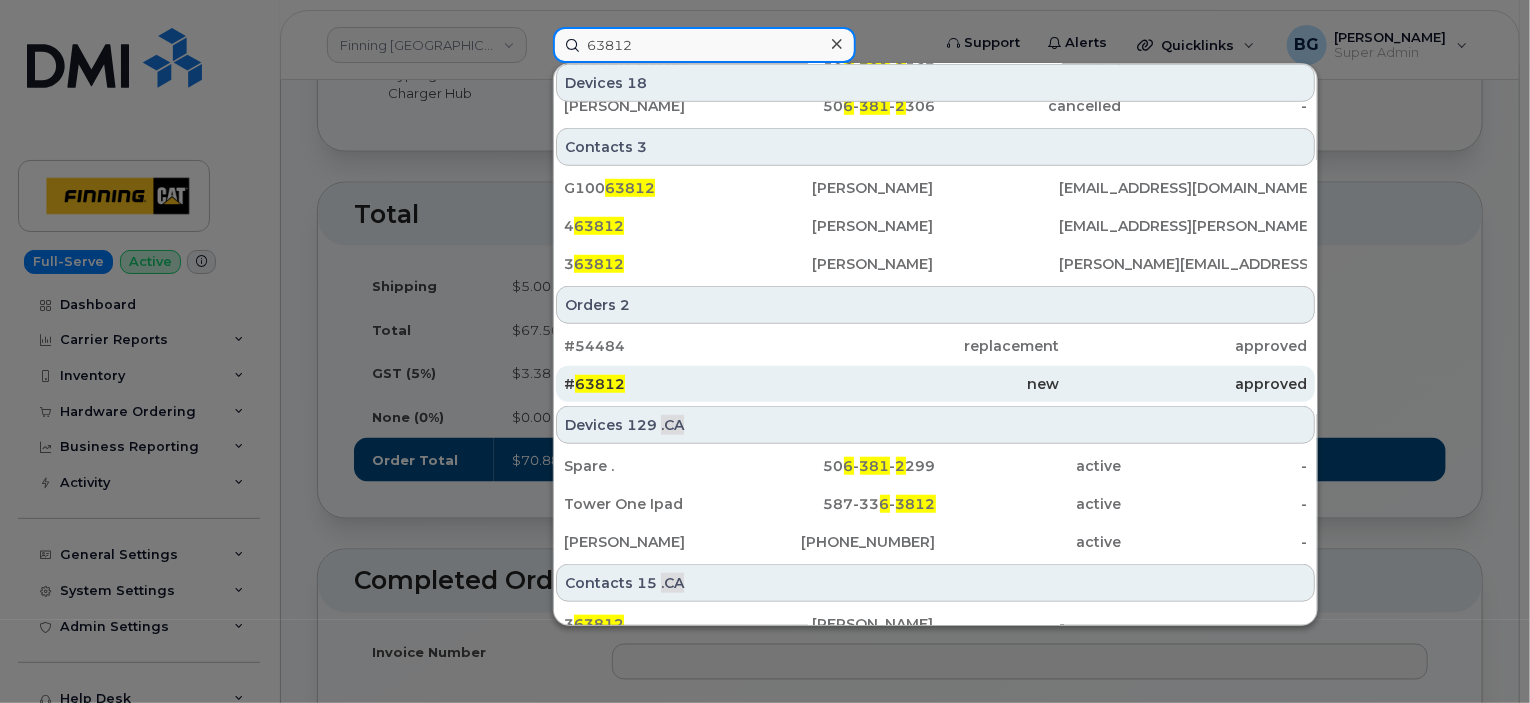 type on "63812" 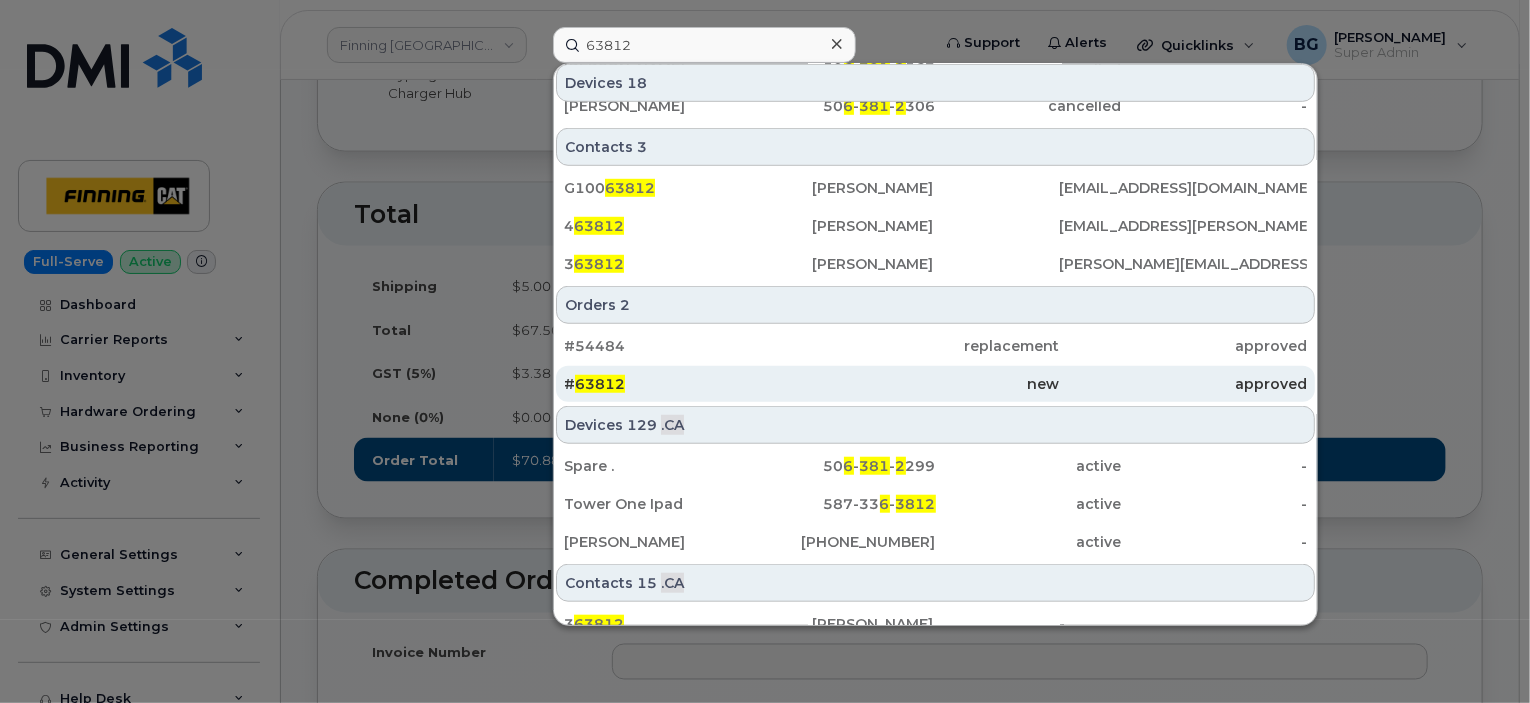 click on "63812" at bounding box center [600, 384] 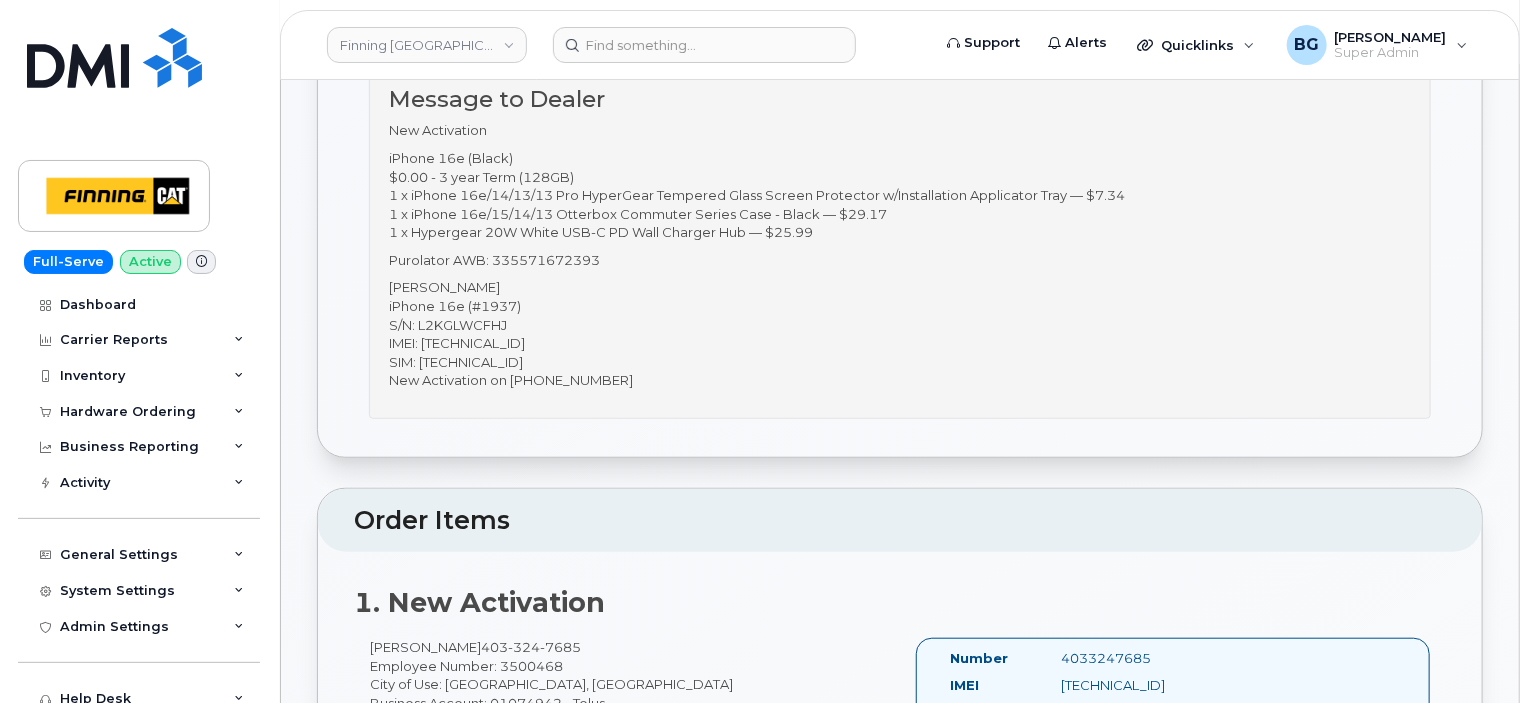 scroll, scrollTop: 133, scrollLeft: 0, axis: vertical 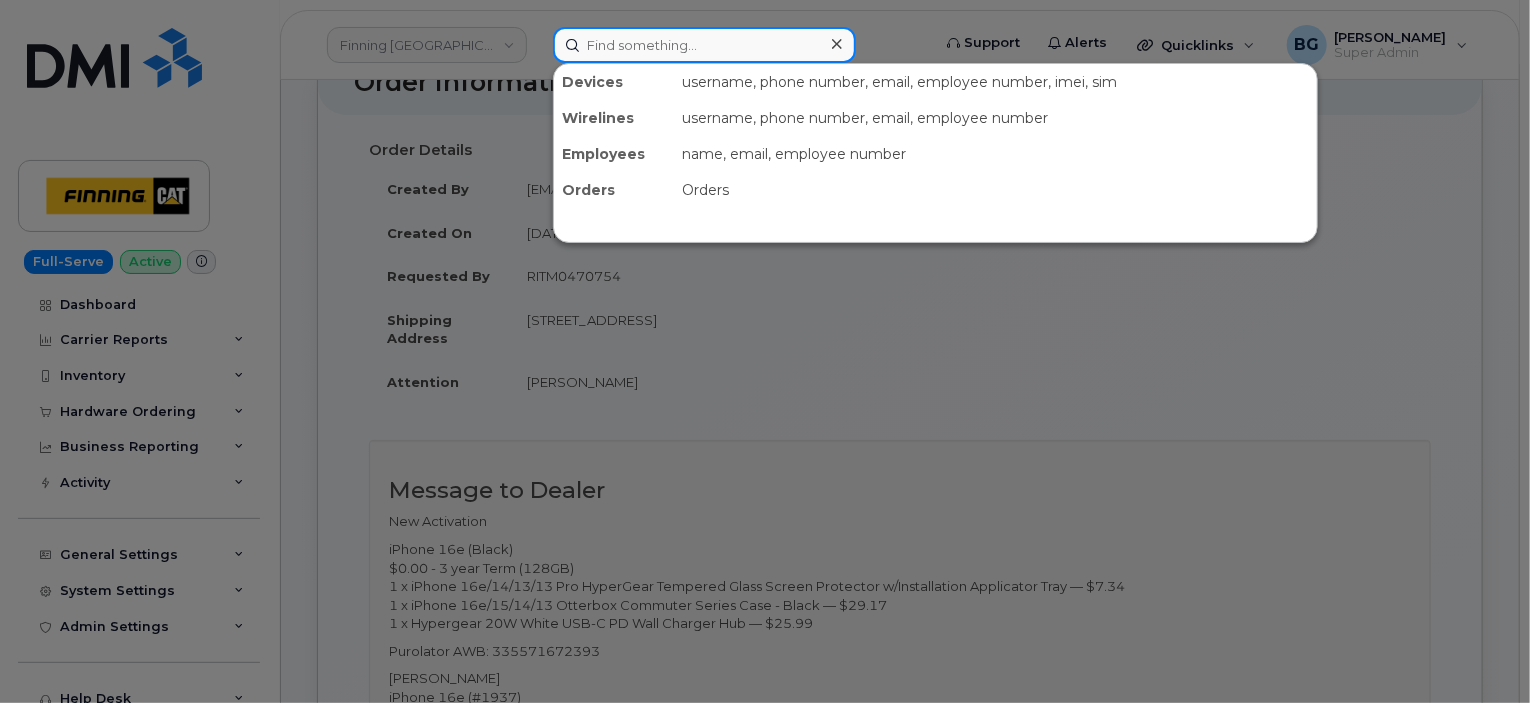 click at bounding box center [704, 45] 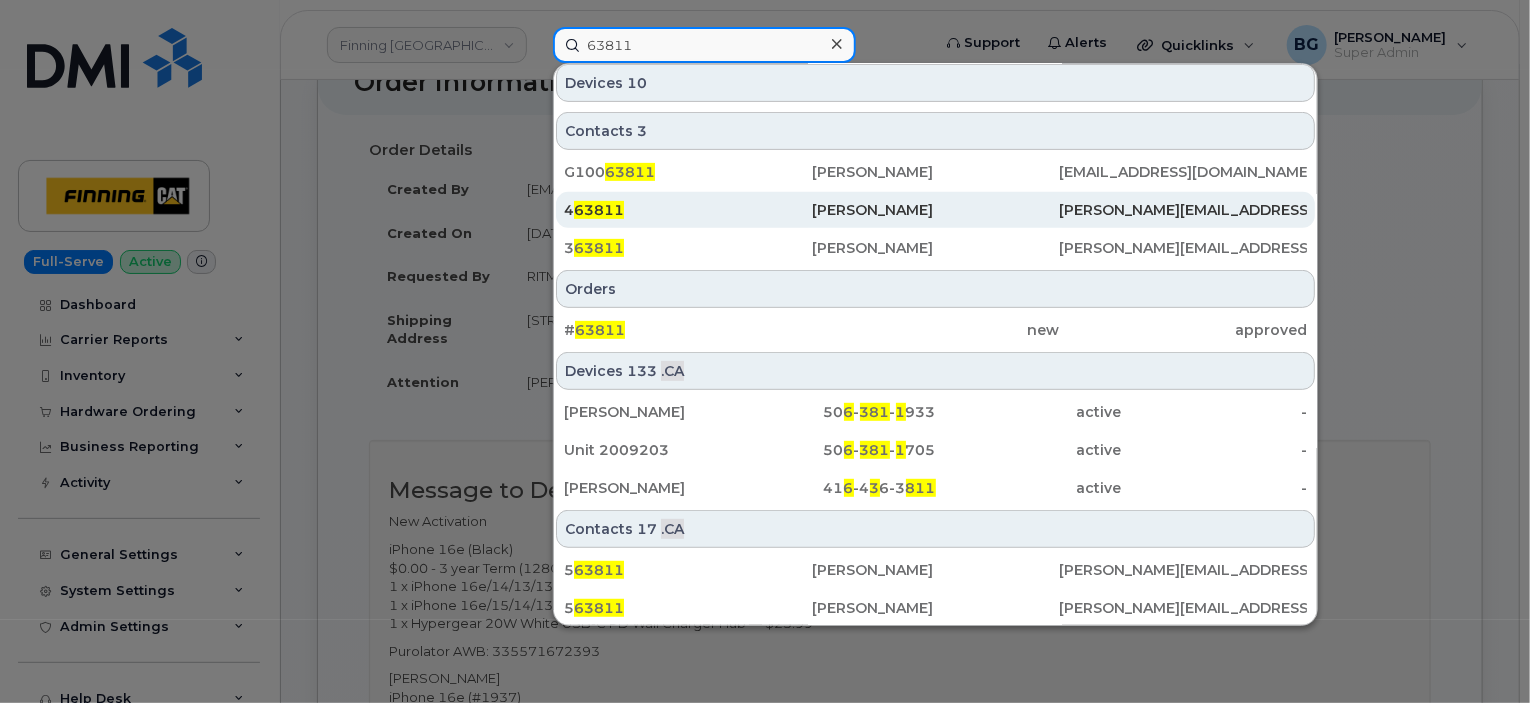 scroll, scrollTop: 400, scrollLeft: 0, axis: vertical 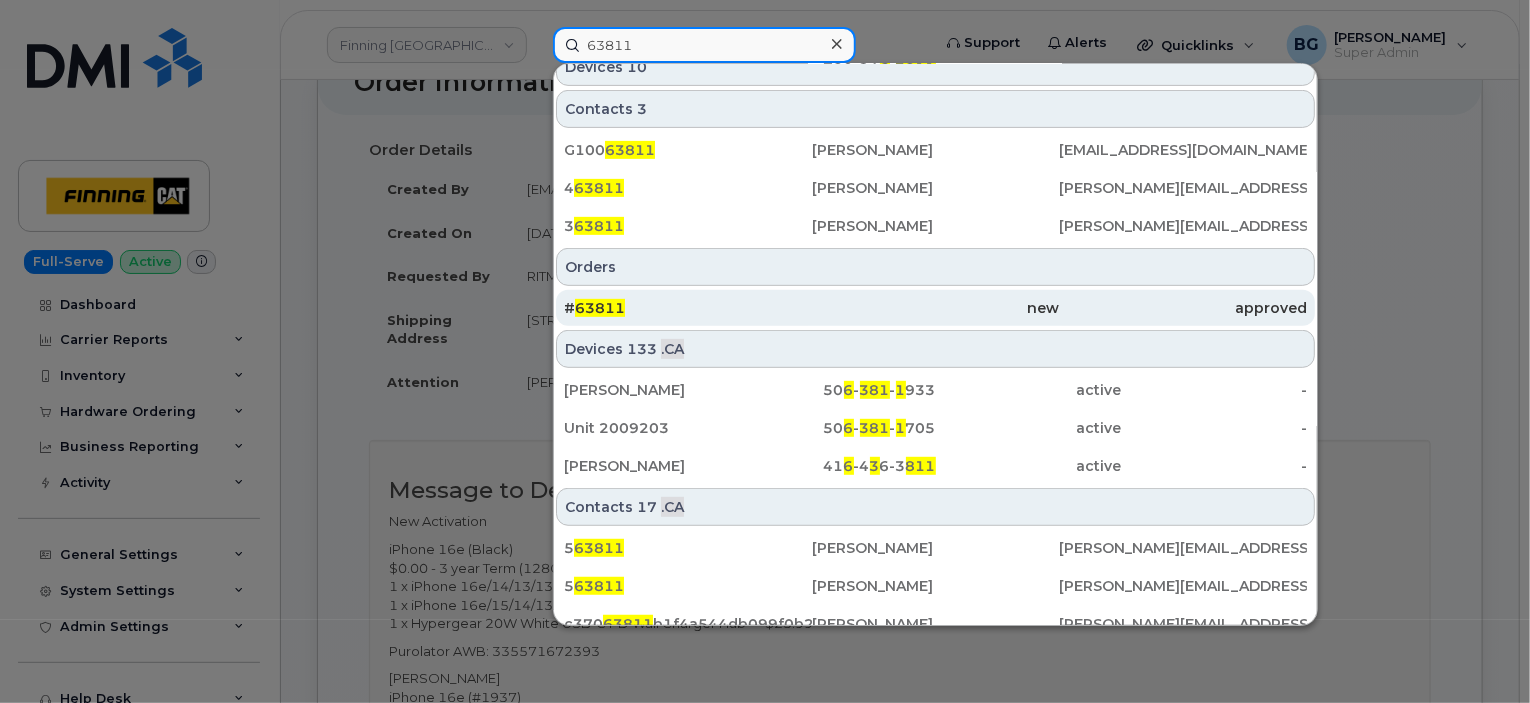 type on "63811" 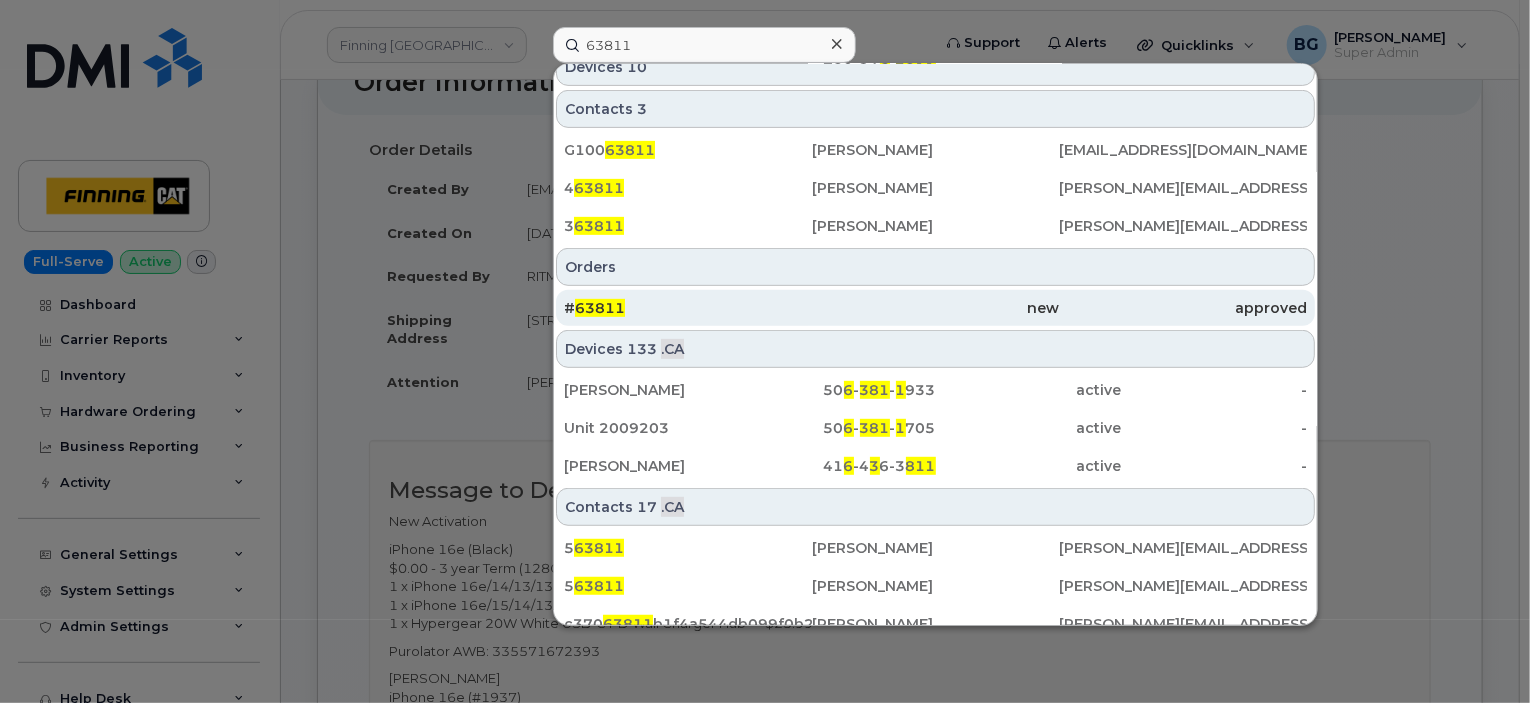 click on "63811" at bounding box center [600, 308] 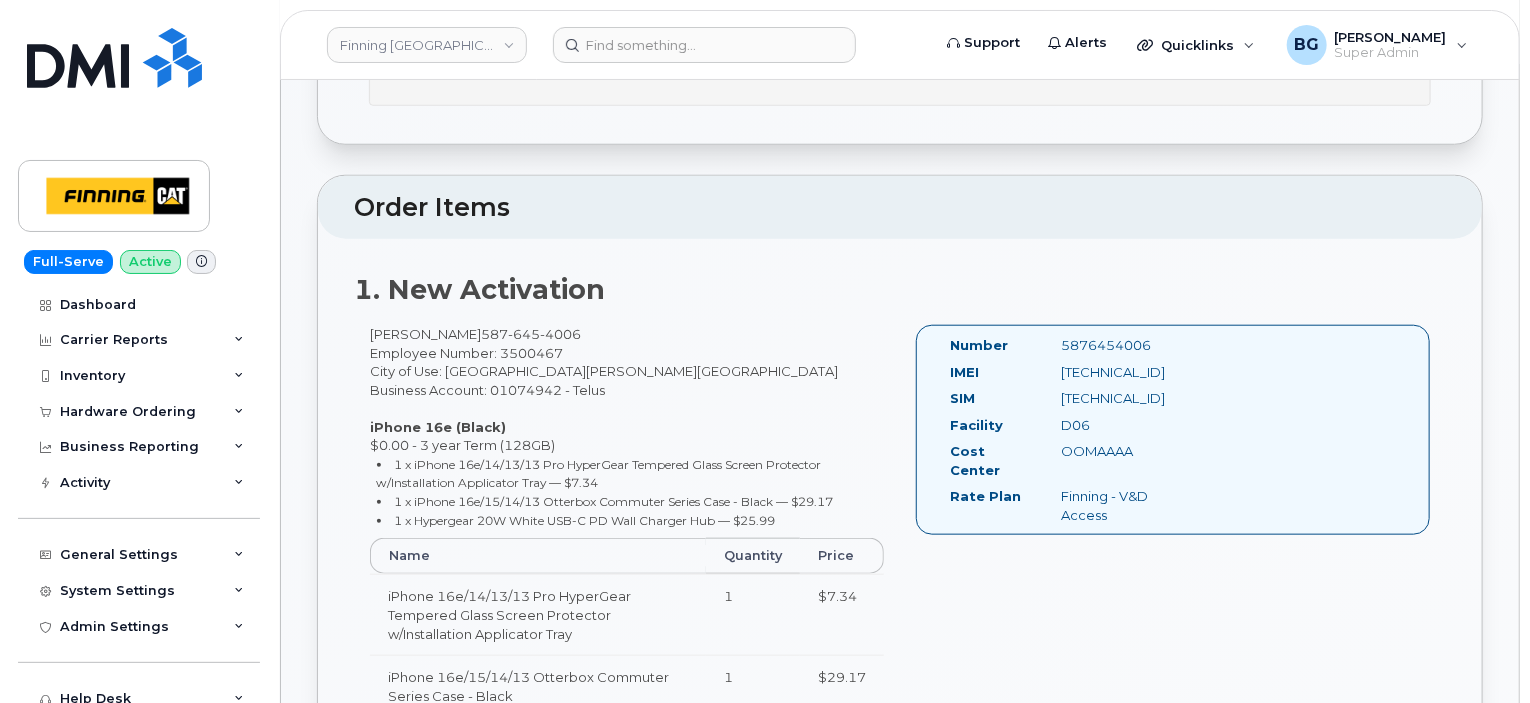 scroll, scrollTop: 800, scrollLeft: 0, axis: vertical 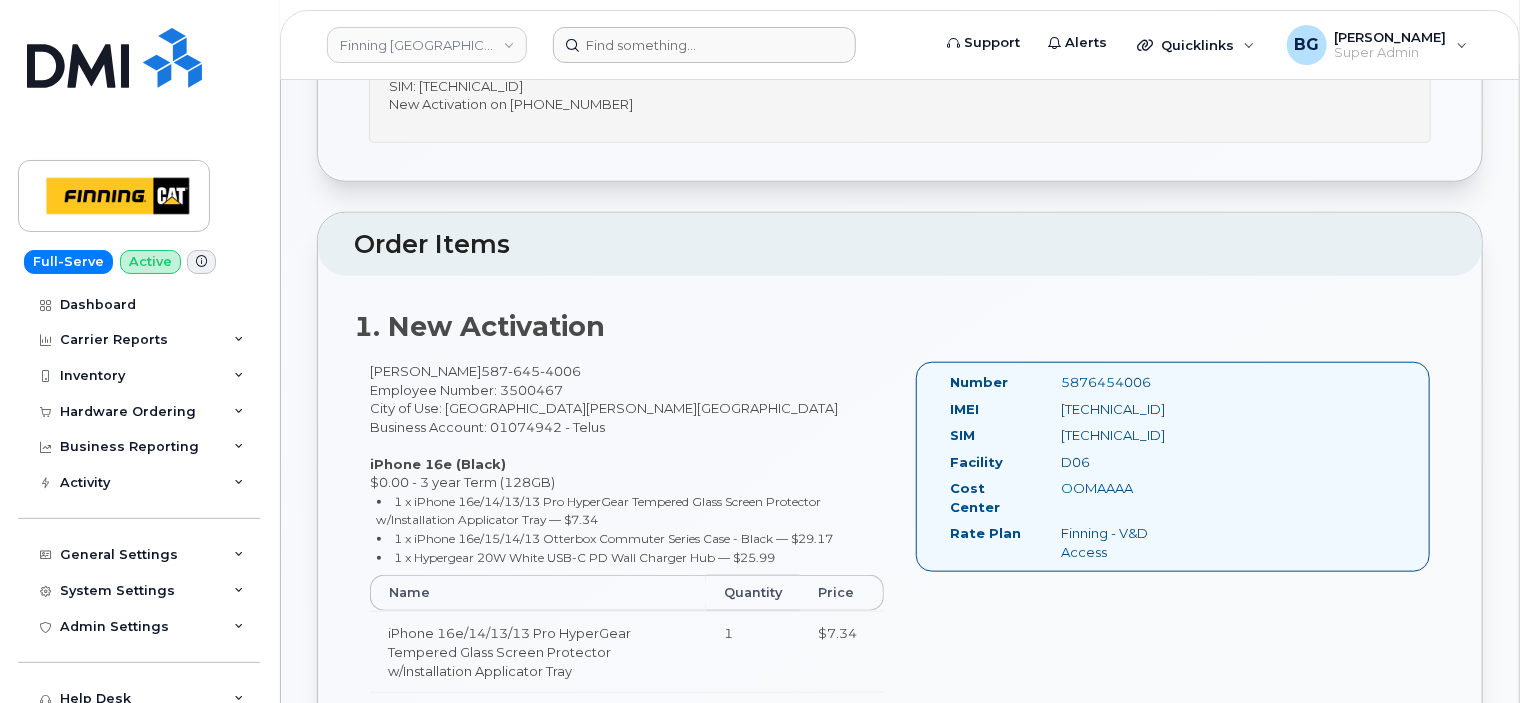 drag, startPoint x: 641, startPoint y: 15, endPoint x: 638, endPoint y: 27, distance: 12.369317 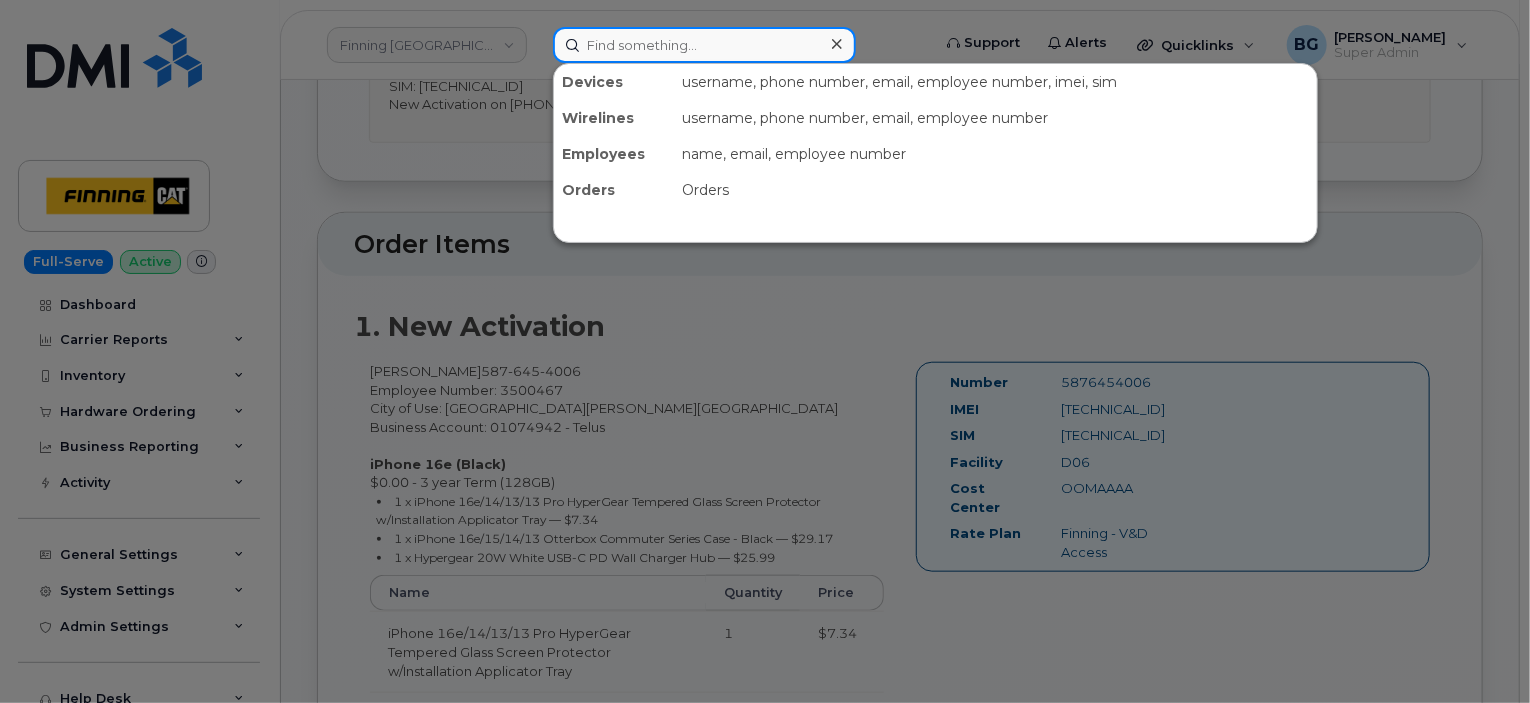 click at bounding box center (704, 45) 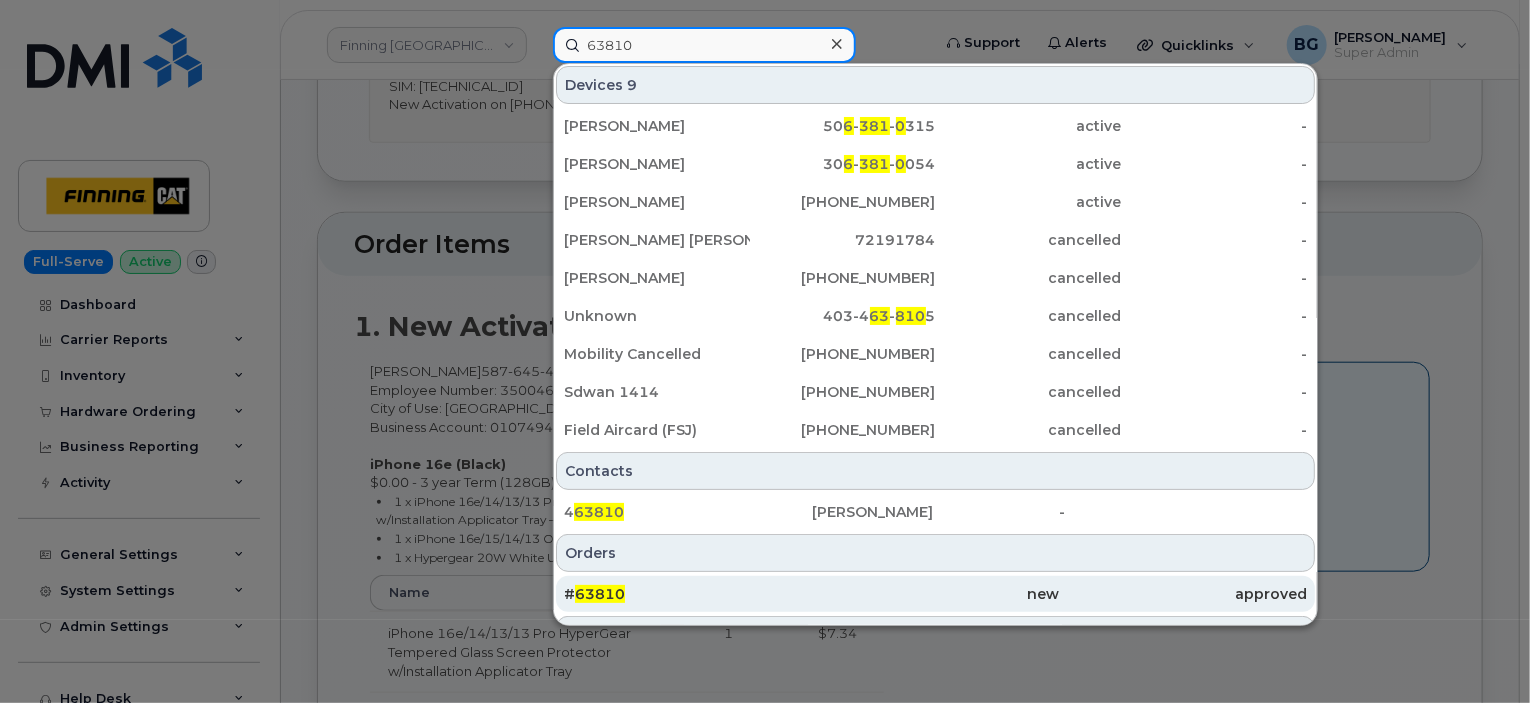 type on "63810" 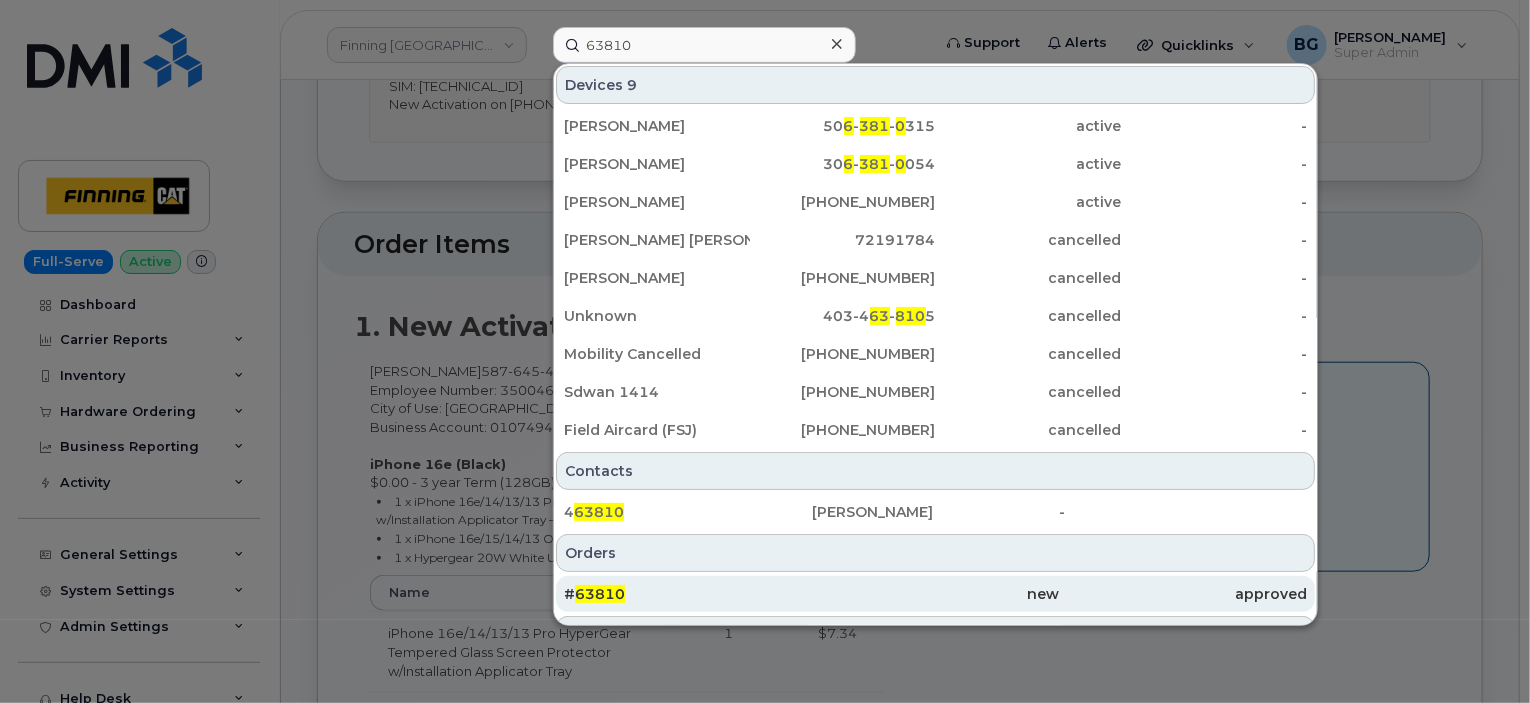 click on "63810" at bounding box center [600, 594] 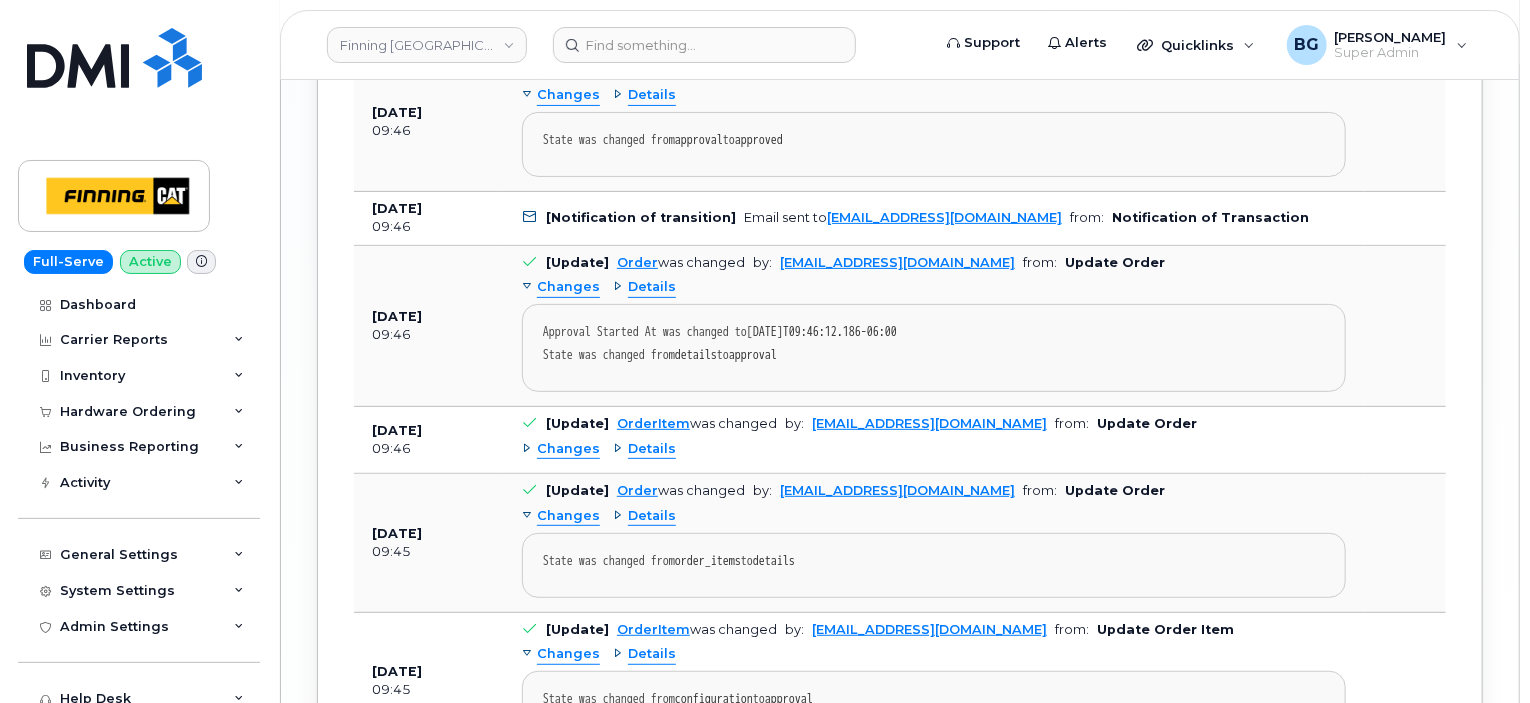 scroll, scrollTop: 4107, scrollLeft: 0, axis: vertical 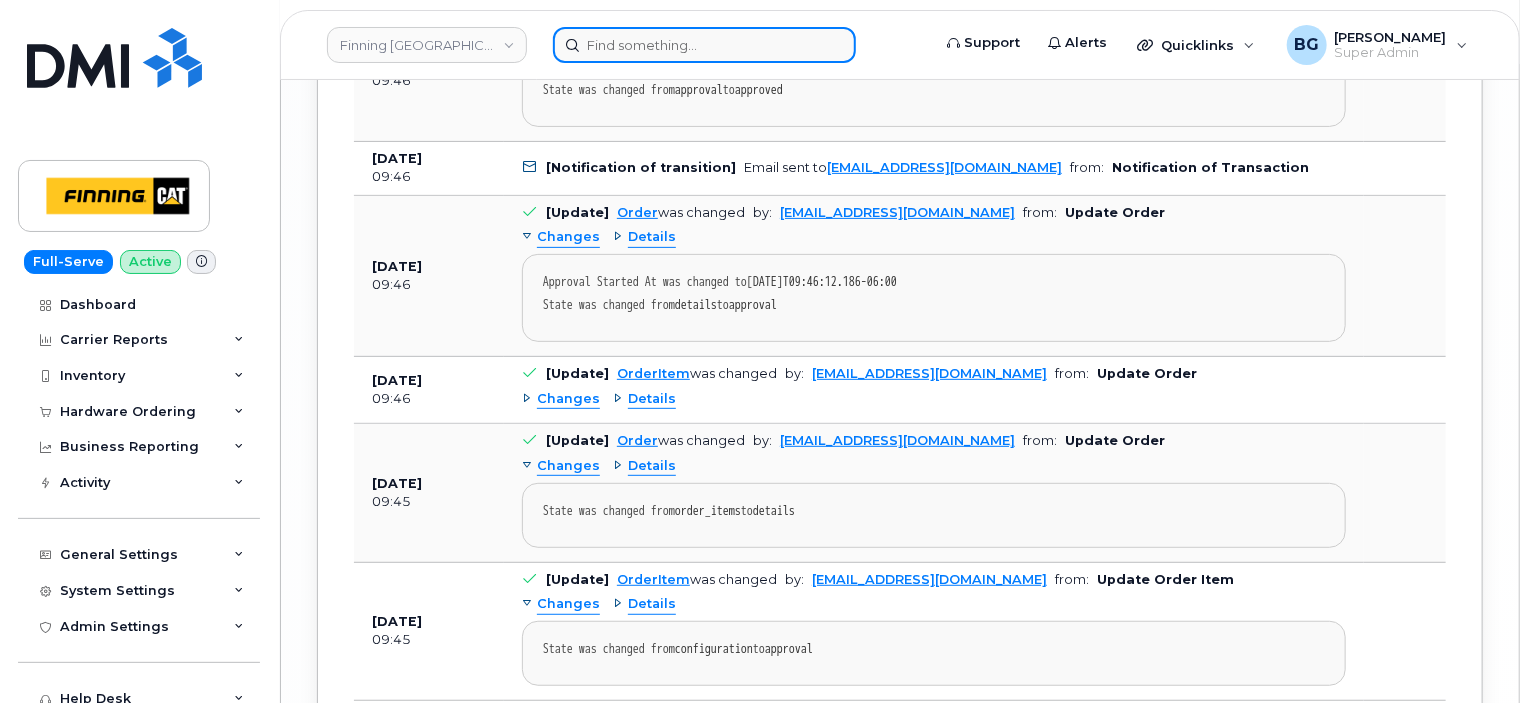 click at bounding box center (704, 45) 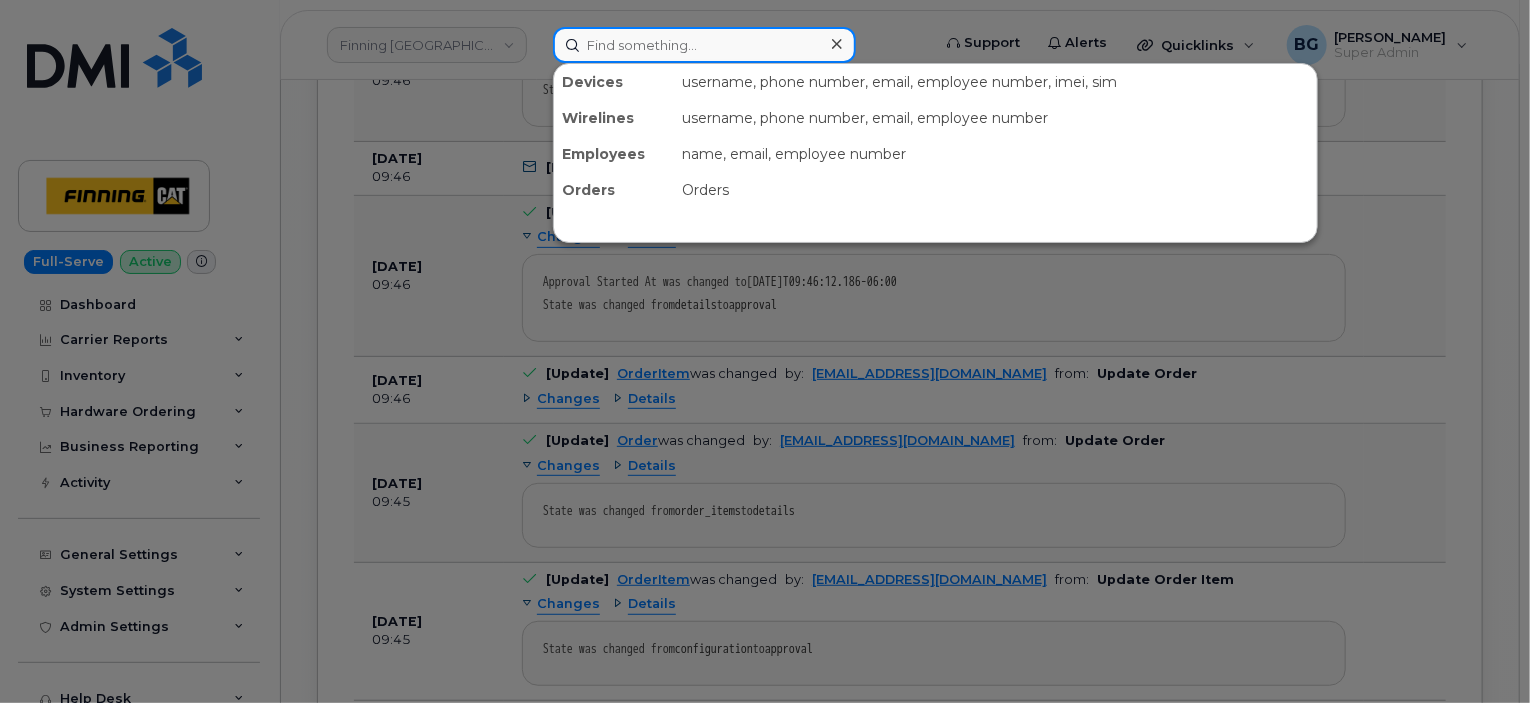 paste on "63829" 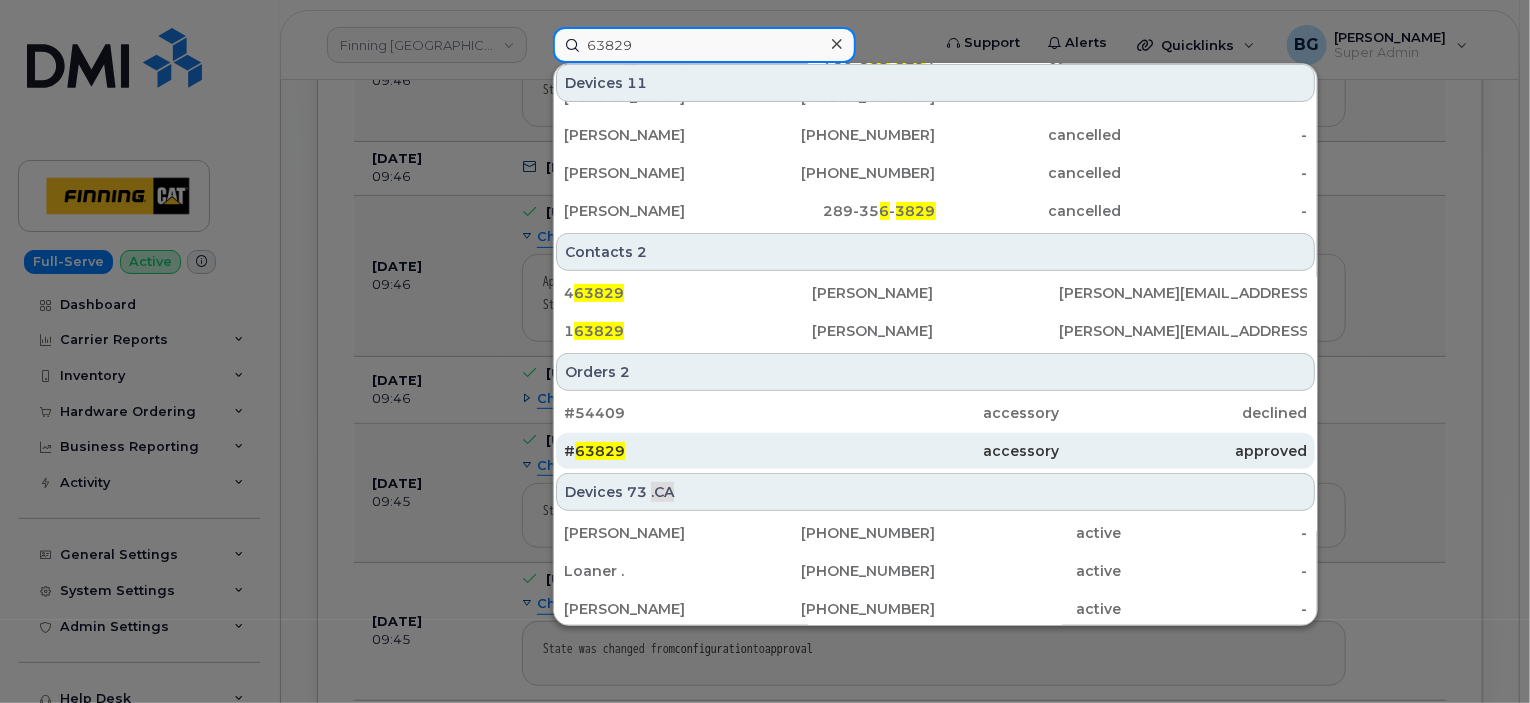 scroll, scrollTop: 333, scrollLeft: 0, axis: vertical 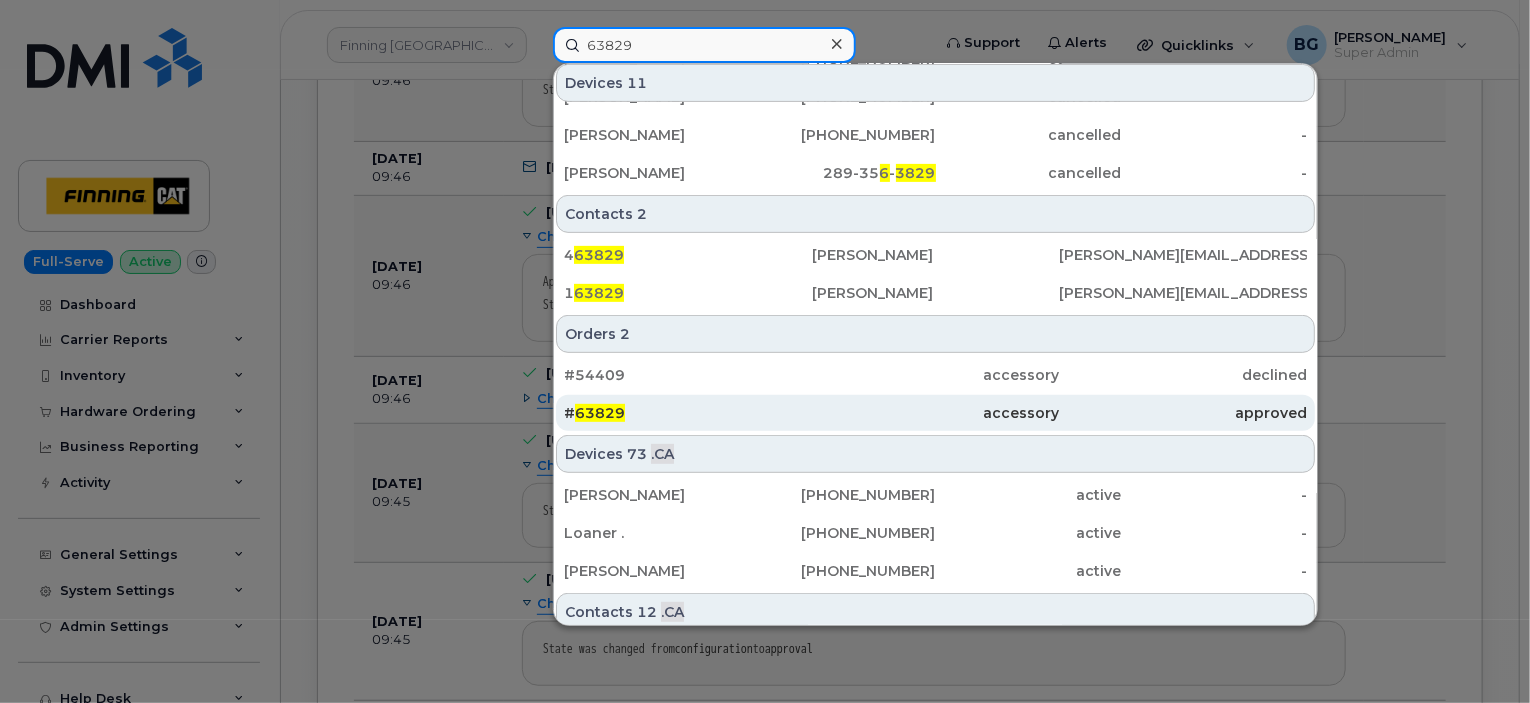 type on "63829" 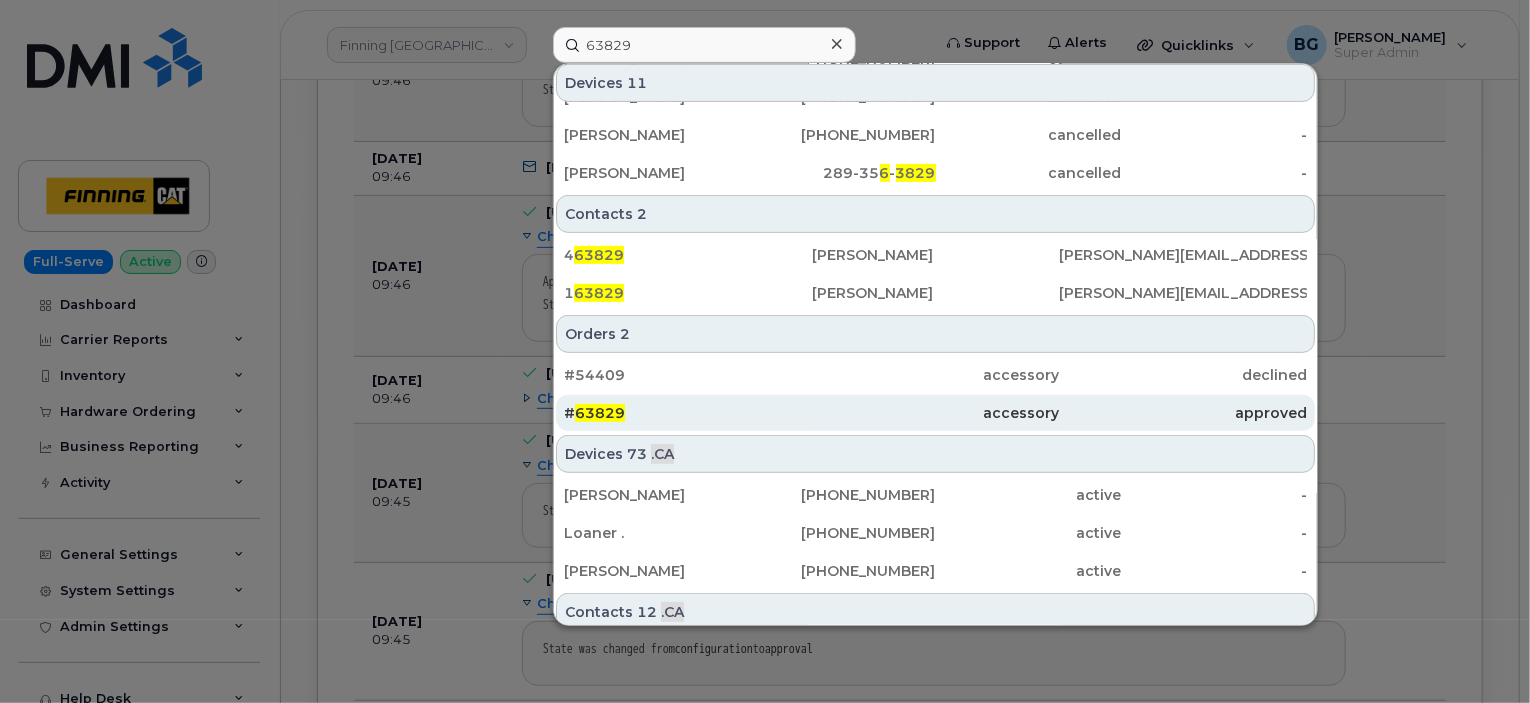 click on "63829" at bounding box center (600, 413) 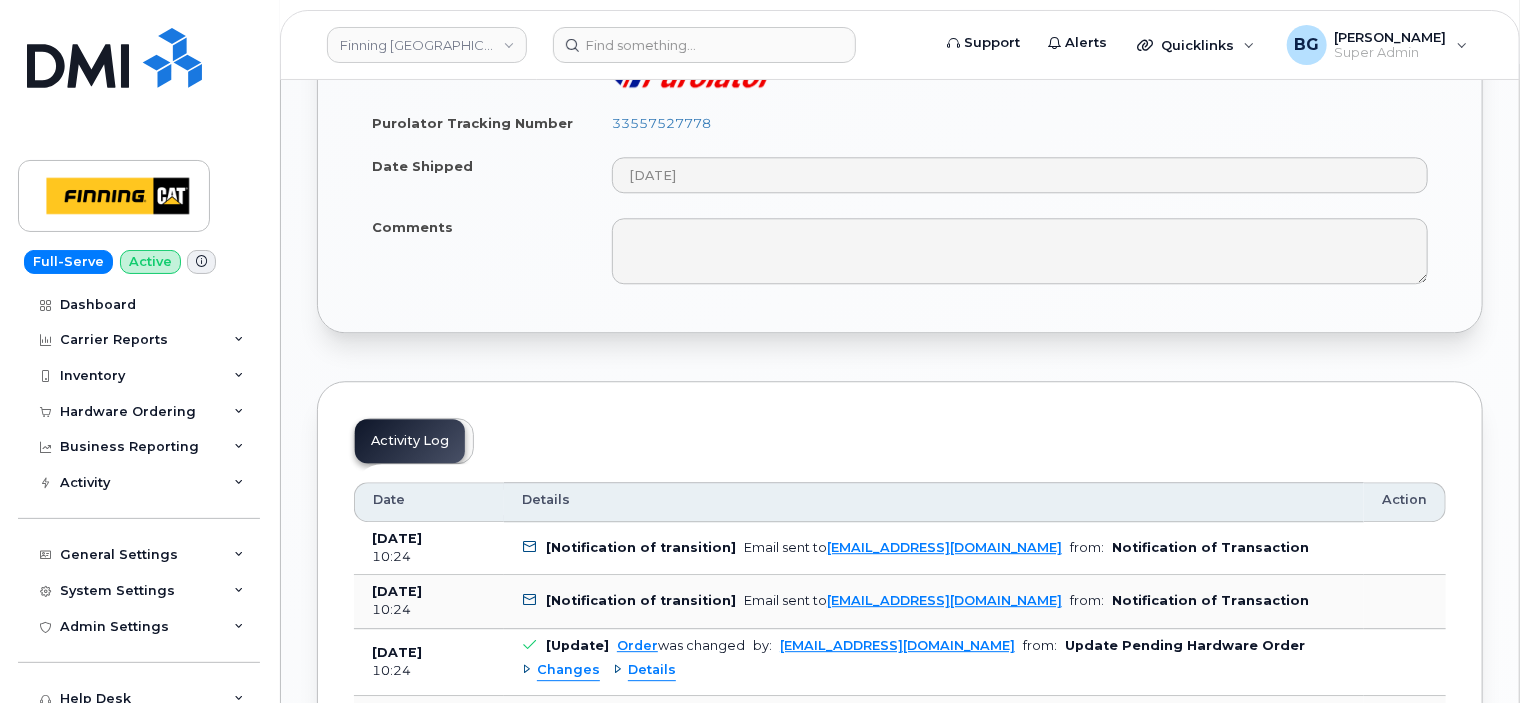 scroll, scrollTop: 1933, scrollLeft: 0, axis: vertical 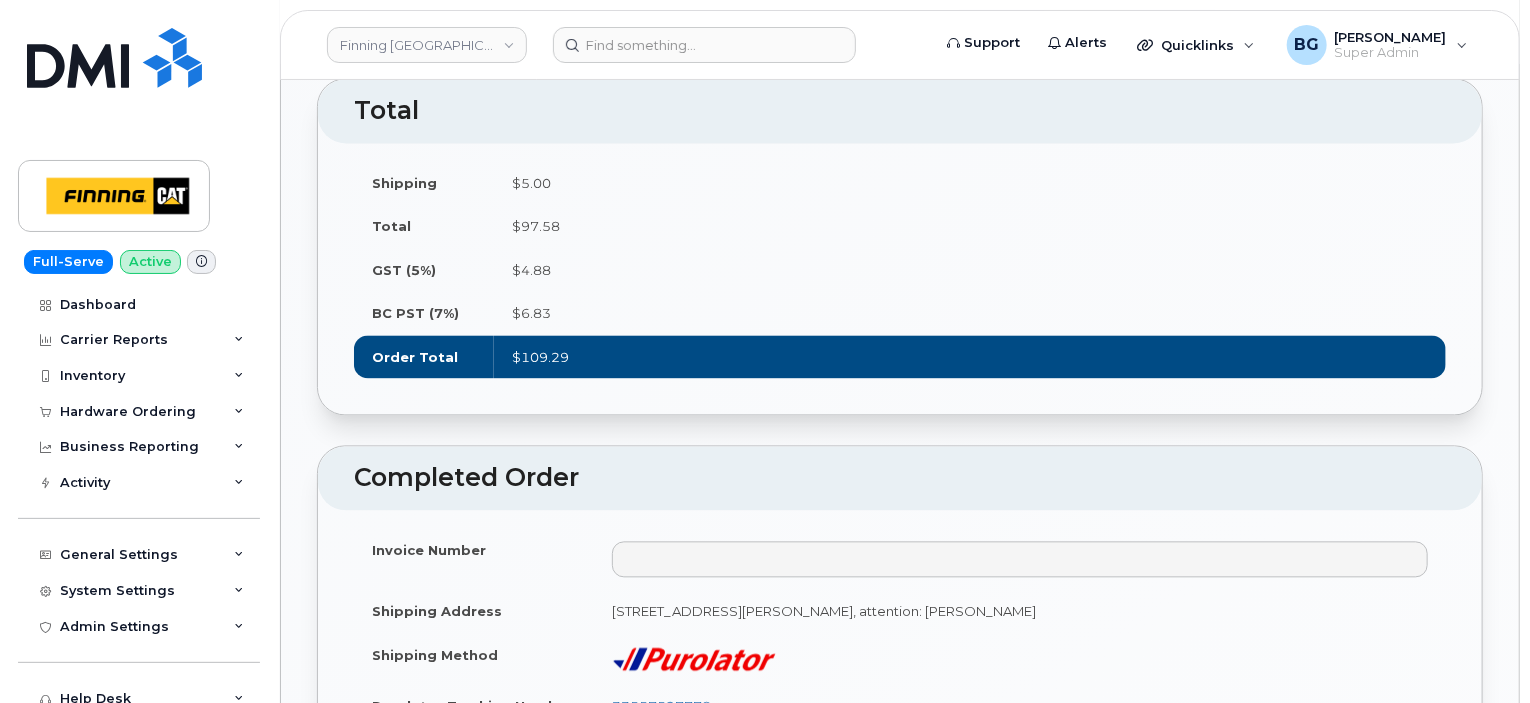 drag, startPoint x: 1116, startPoint y: 441, endPoint x: 859, endPoint y: 204, distance: 349.59692 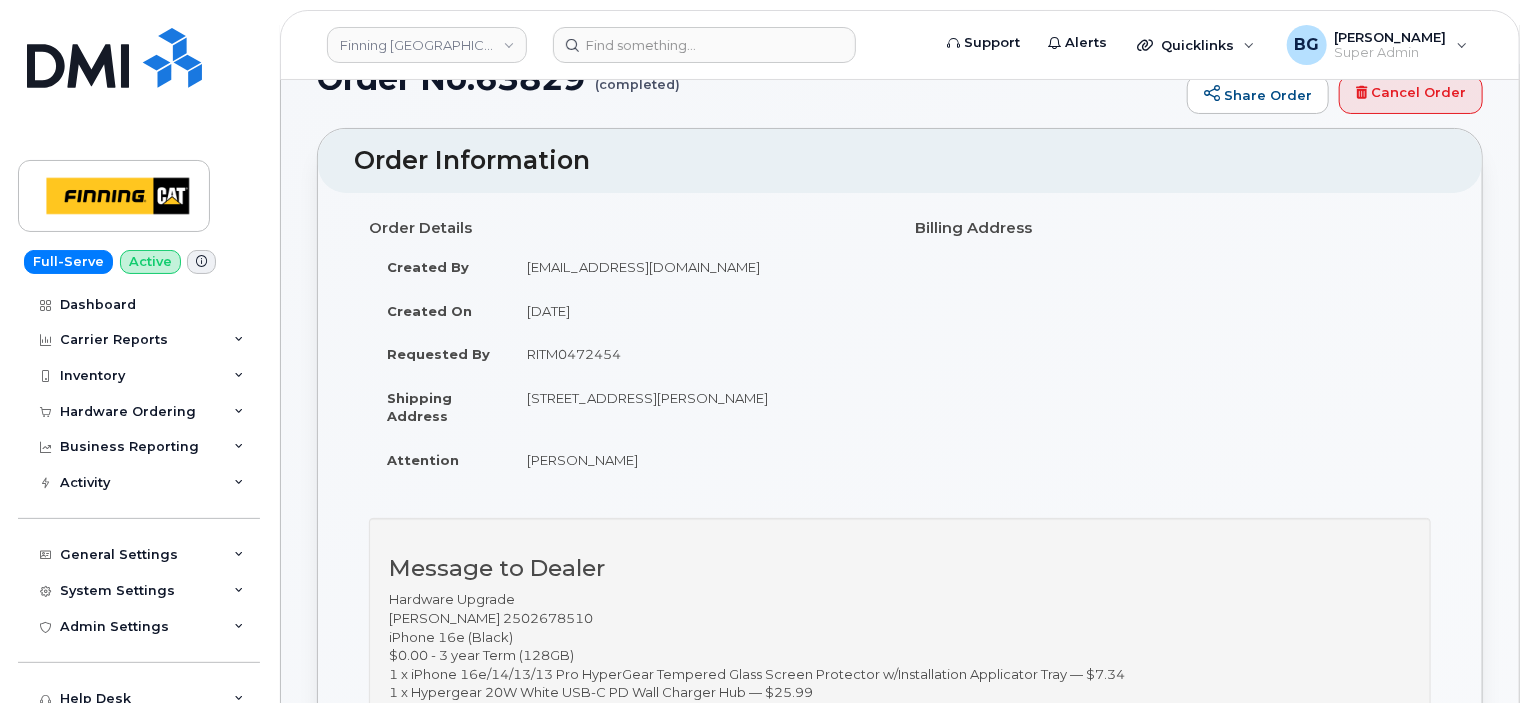 scroll, scrollTop: 0, scrollLeft: 0, axis: both 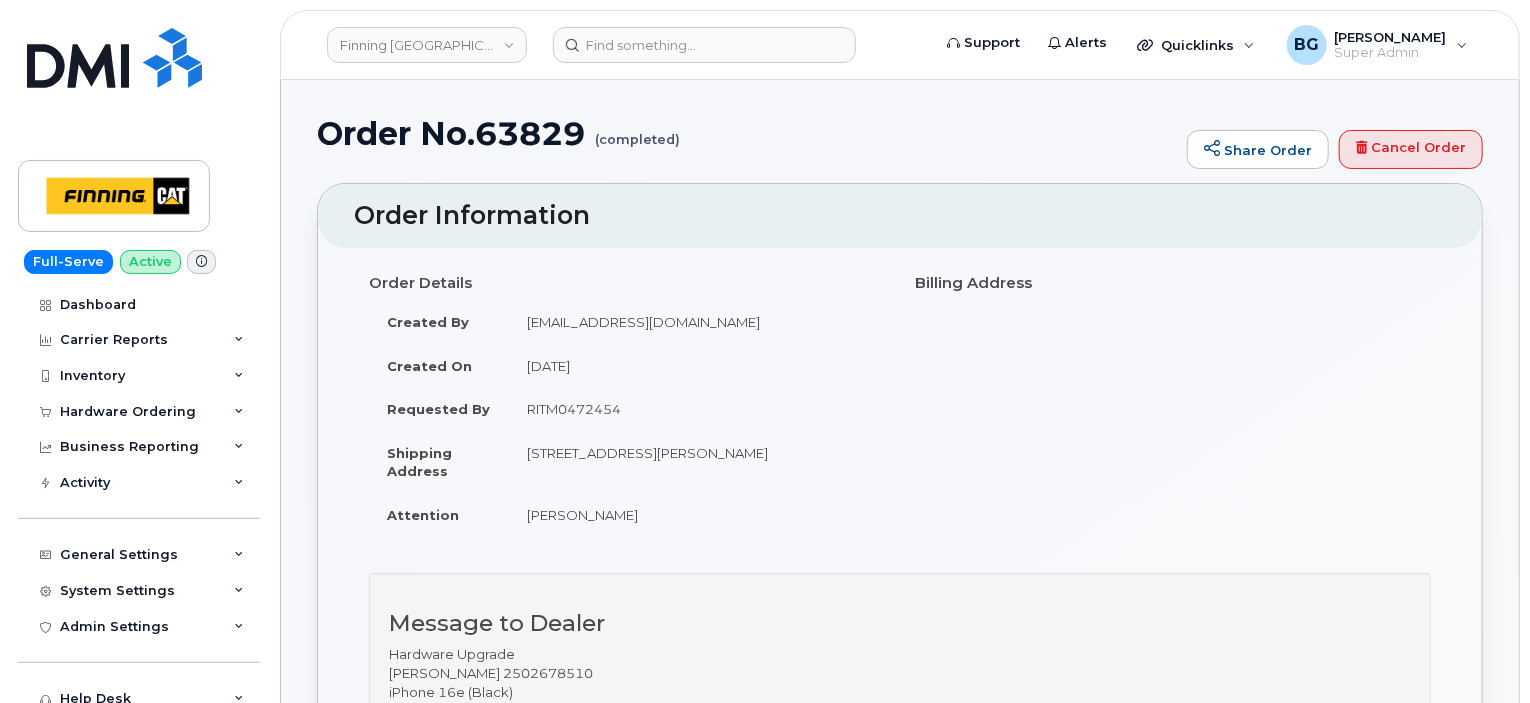 click on "Order No.63829
(completed)" at bounding box center [747, 133] 